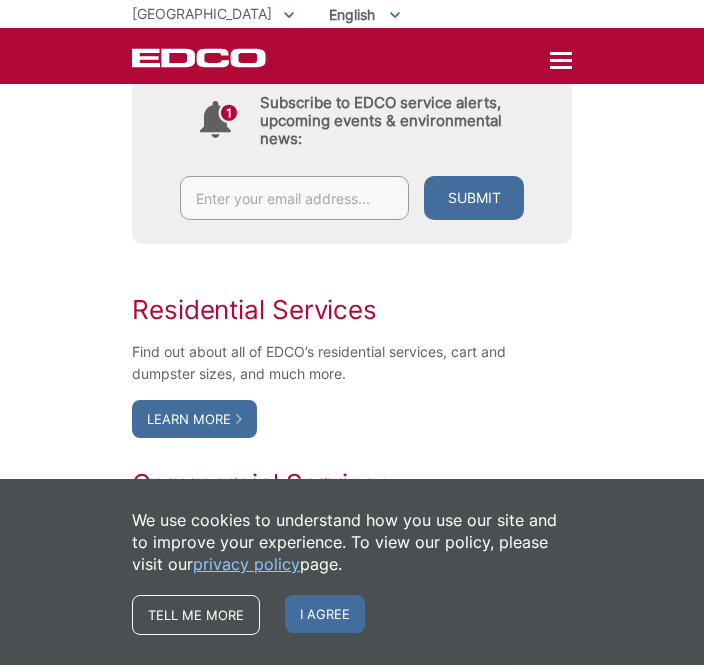 scroll, scrollTop: 913, scrollLeft: 0, axis: vertical 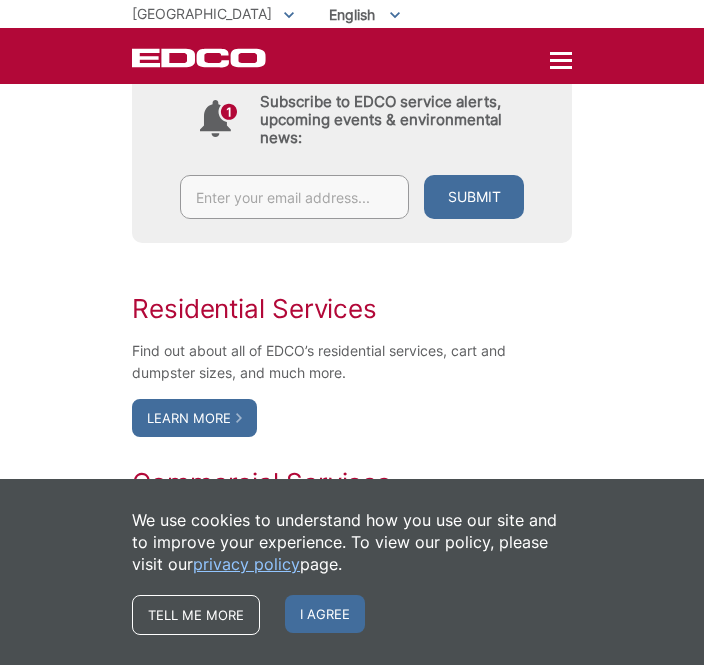 click on "Learn More" at bounding box center [194, 418] 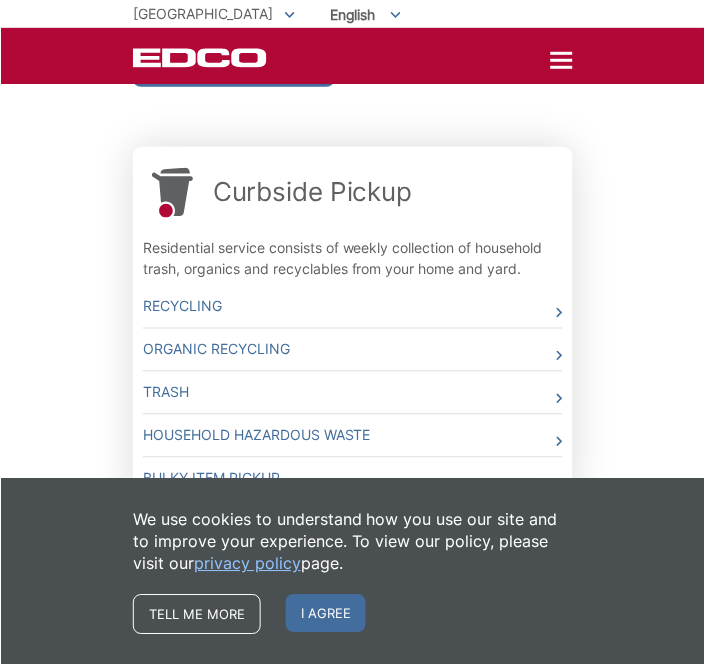 scroll, scrollTop: 597, scrollLeft: 0, axis: vertical 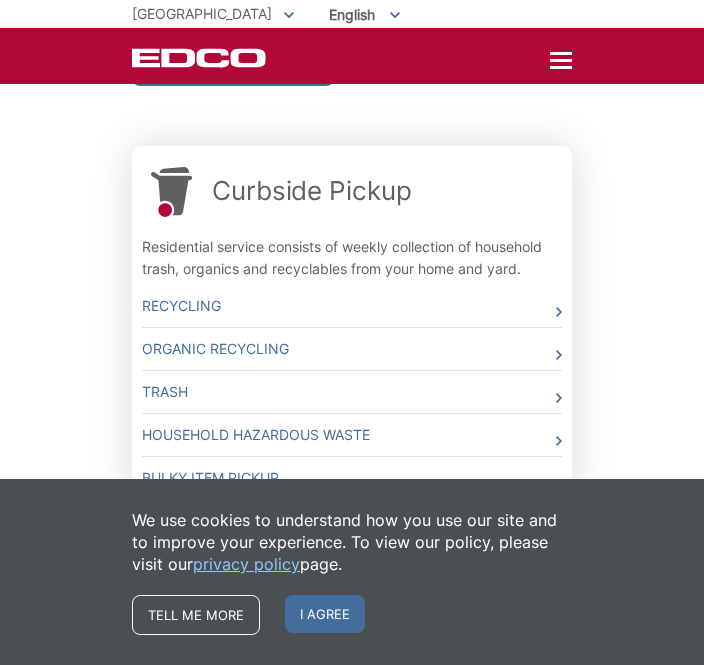 click on "Bulky Item Pickup" at bounding box center [352, 478] 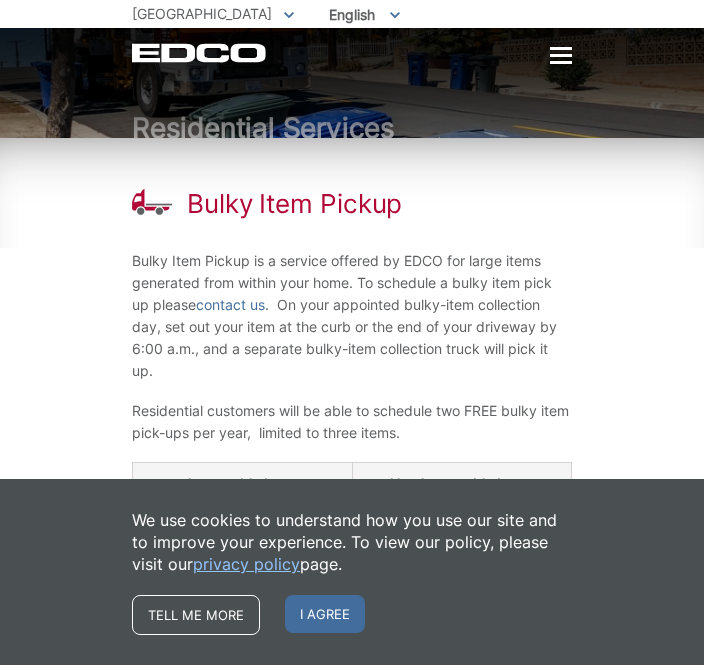 scroll, scrollTop: 0, scrollLeft: 0, axis: both 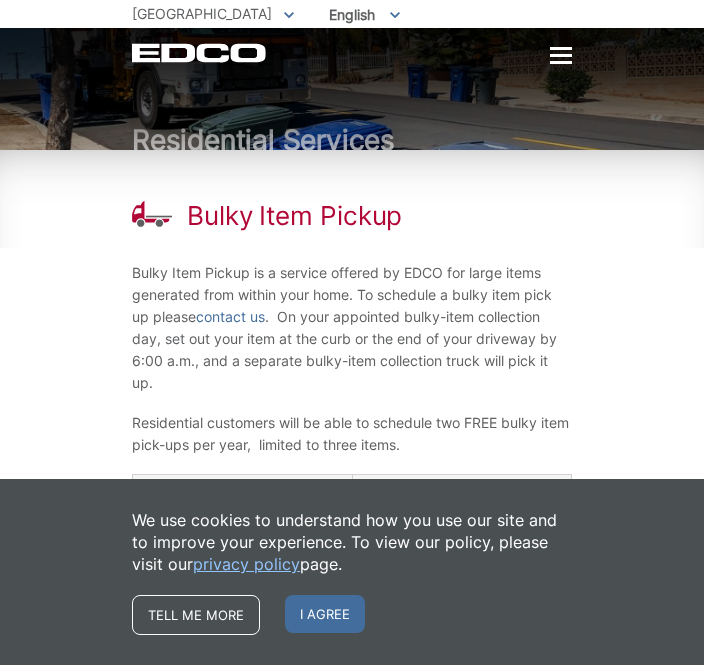 click on "EDCO Logo
Home
Residential Services
Curbside Pickup
Recycling
Organic Recycling
Trash
Household Hazardous Waste
Bulky Item Pickup
Dumpster Service
Temporary Dumpster
Roll-Off Boxes
Storage Containers
Apartments & Condos
Recycling
Organic Recycling
Trash
Commercial Services
Commercial Services
Recycling
Organic Recycling
Trash
Roll-Off Boxes" at bounding box center (352, 53) 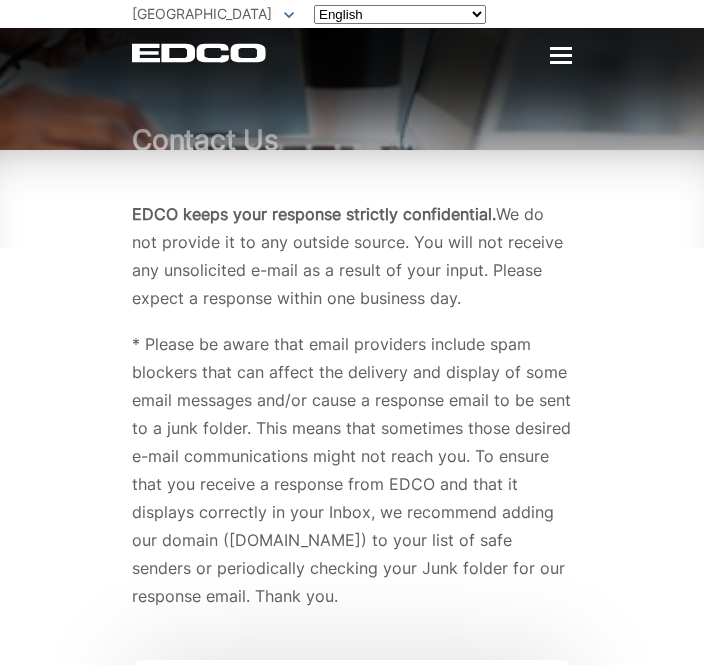 scroll, scrollTop: 0, scrollLeft: 0, axis: both 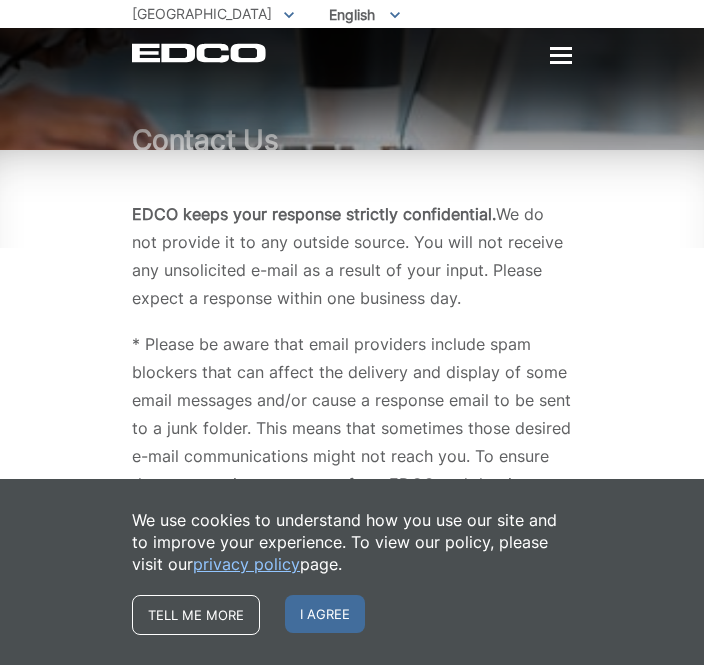 click on "I agree" at bounding box center [325, 614] 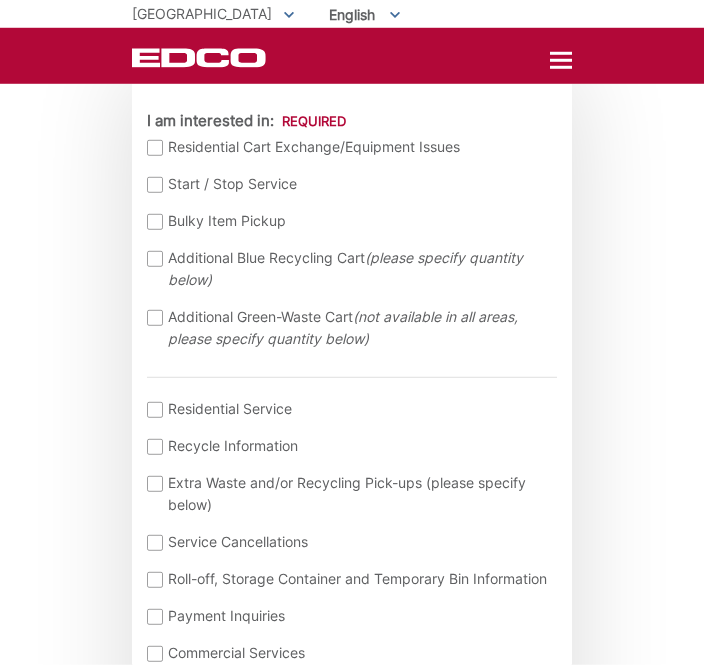 scroll, scrollTop: 588, scrollLeft: 0, axis: vertical 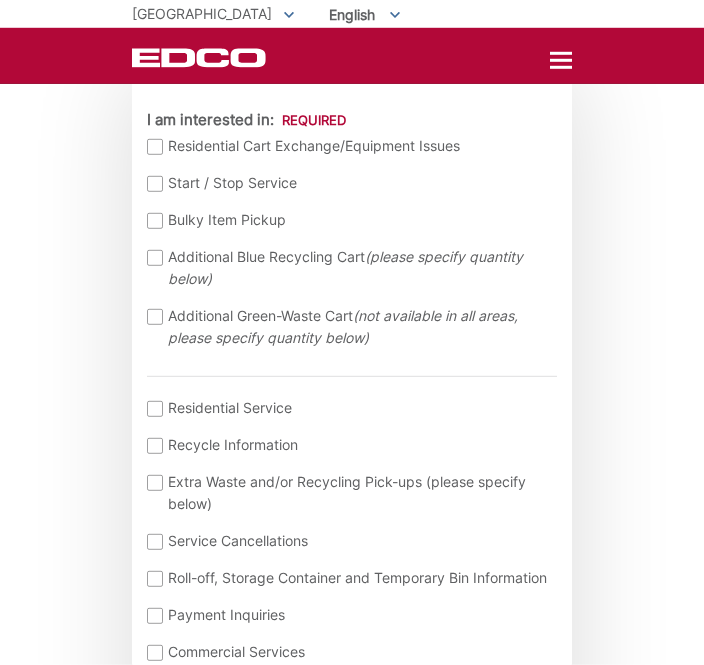 click at bounding box center [155, 221] 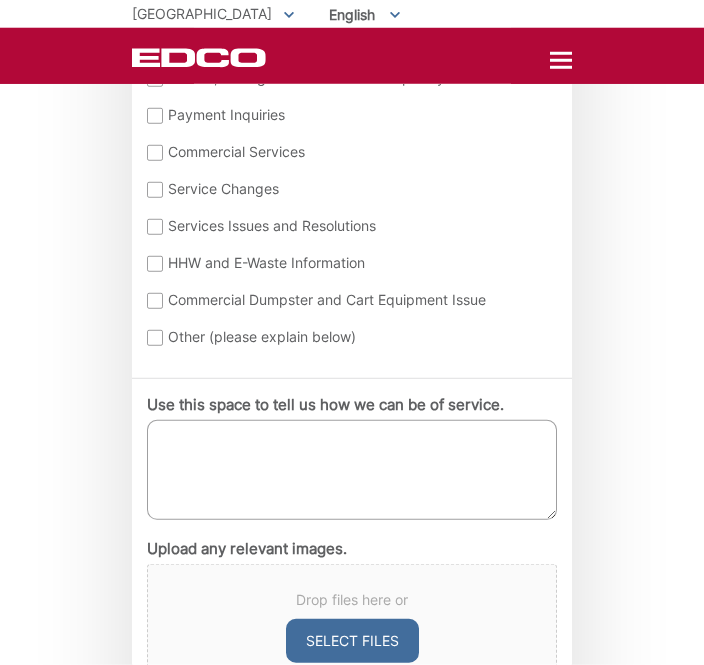 scroll, scrollTop: 1089, scrollLeft: 0, axis: vertical 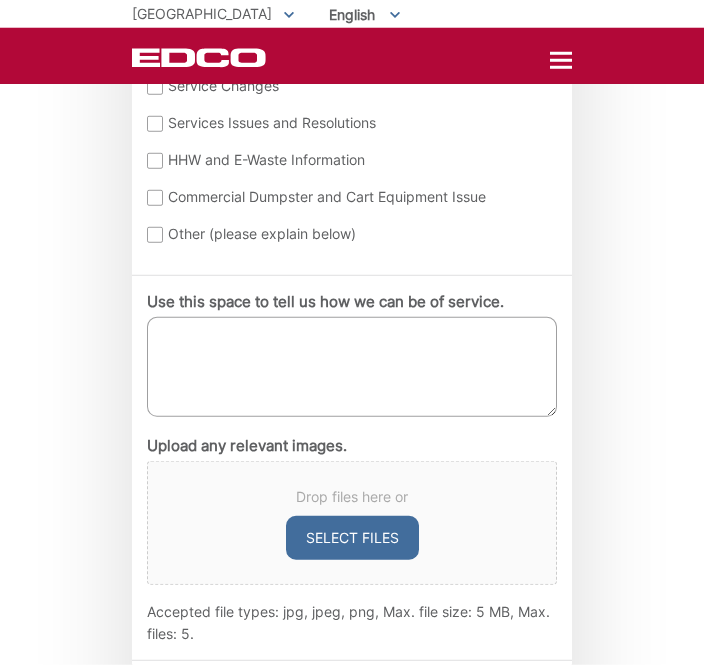 click on "Use this space to tell us how we can be of service." at bounding box center [352, 367] 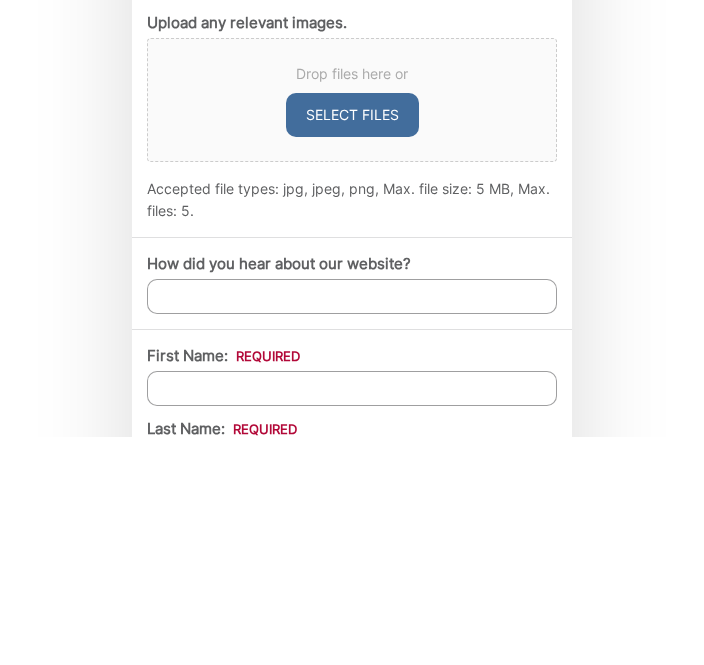 scroll, scrollTop: 1387, scrollLeft: 0, axis: vertical 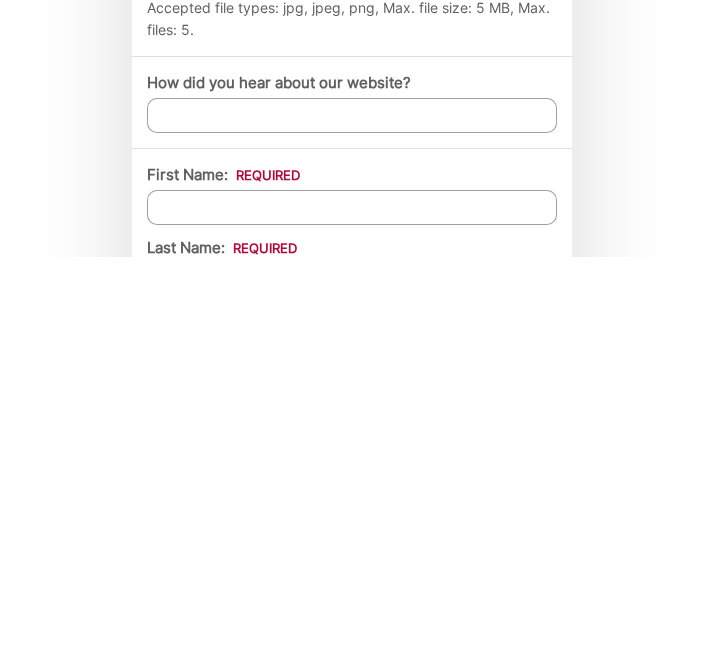 type on "I need to have furniture picked up." 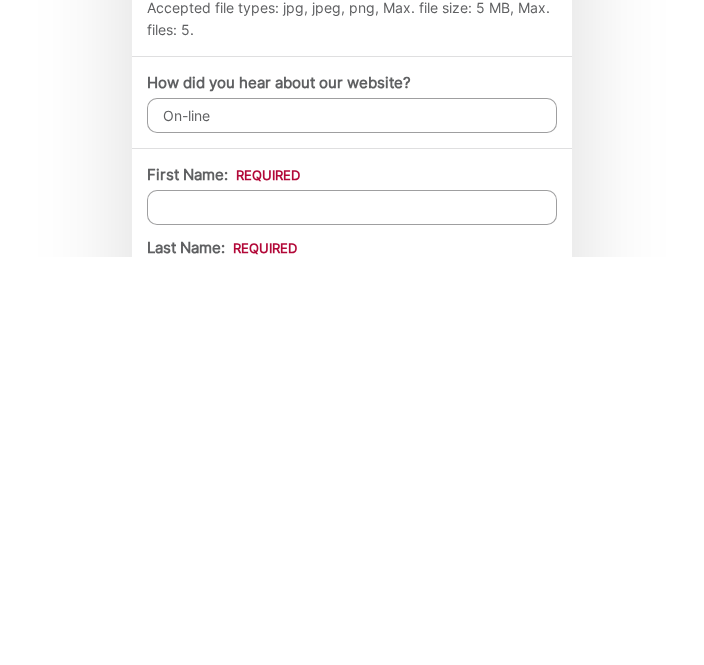 type on "On-line" 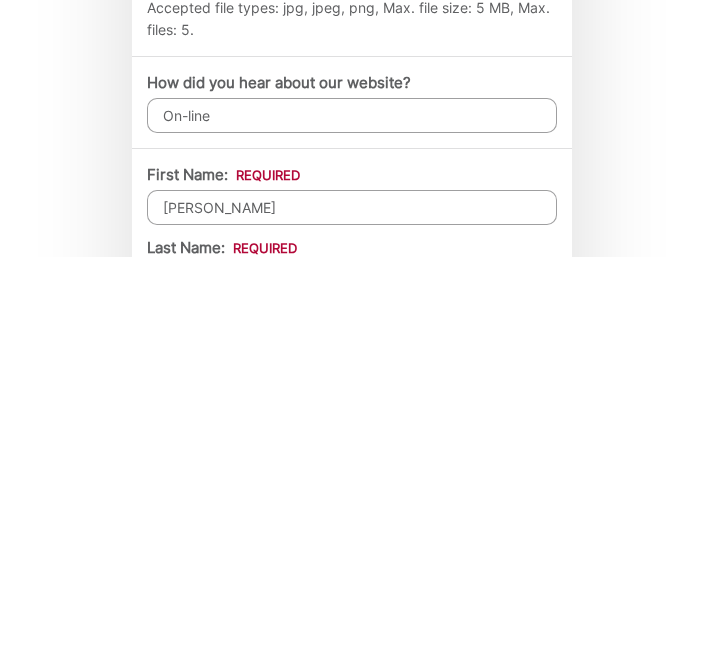 scroll, scrollTop: 1534, scrollLeft: 0, axis: vertical 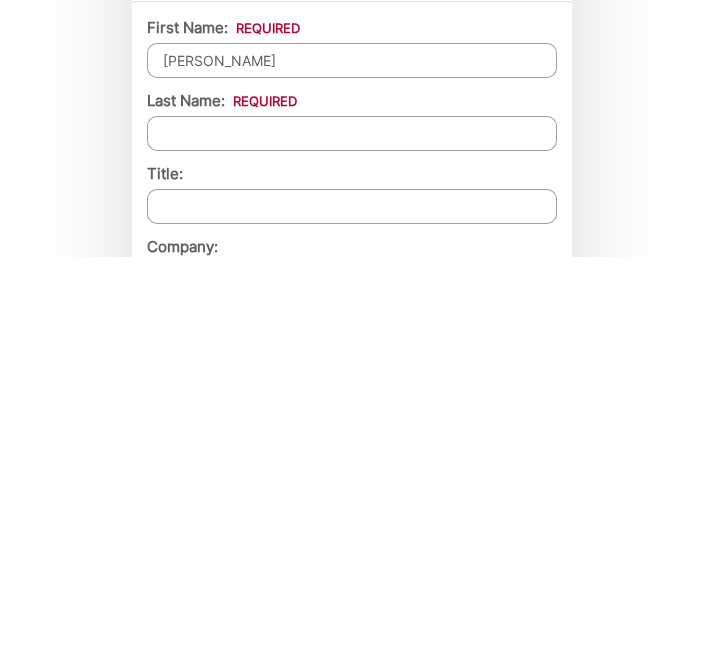 type on "Perry" 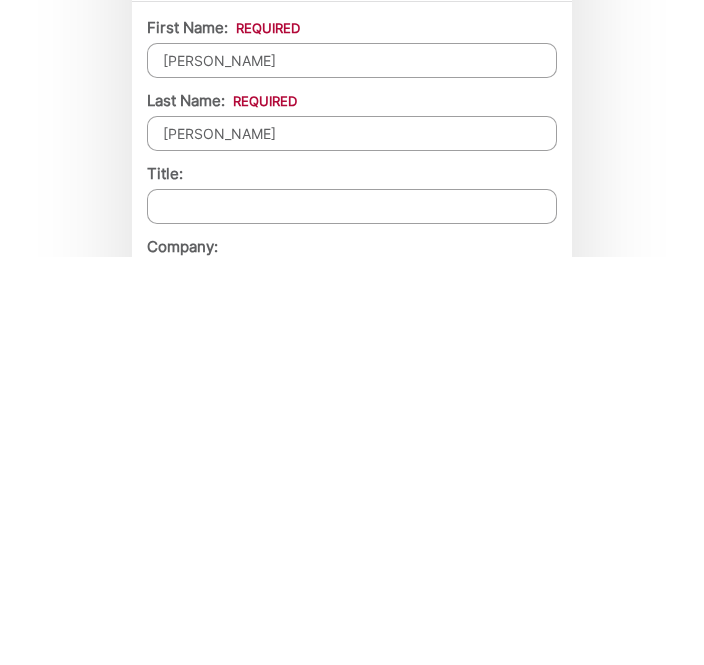 scroll, scrollTop: 1943, scrollLeft: 0, axis: vertical 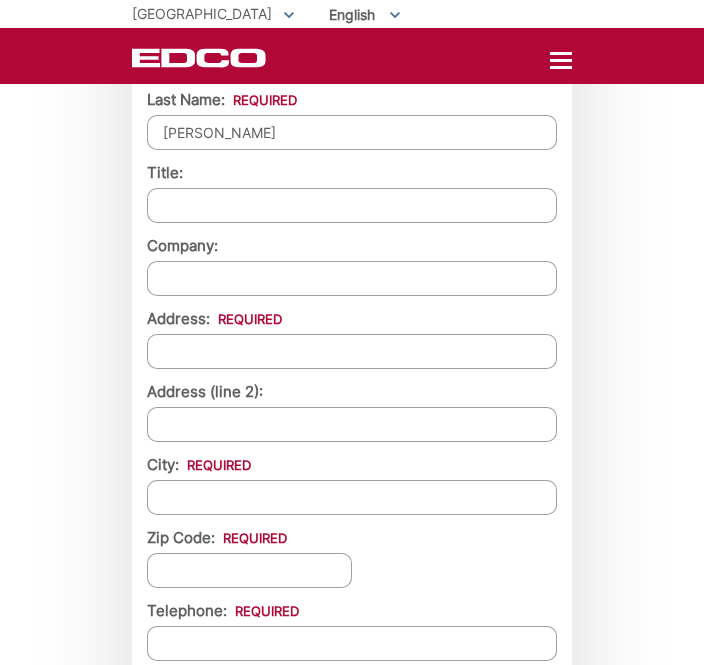 click on "Address: *" at bounding box center (352, 351) 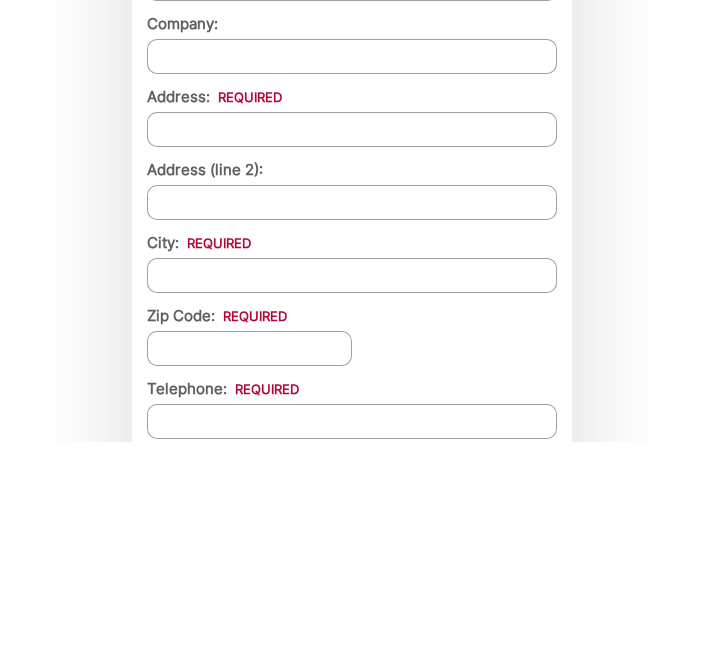 type on "533" 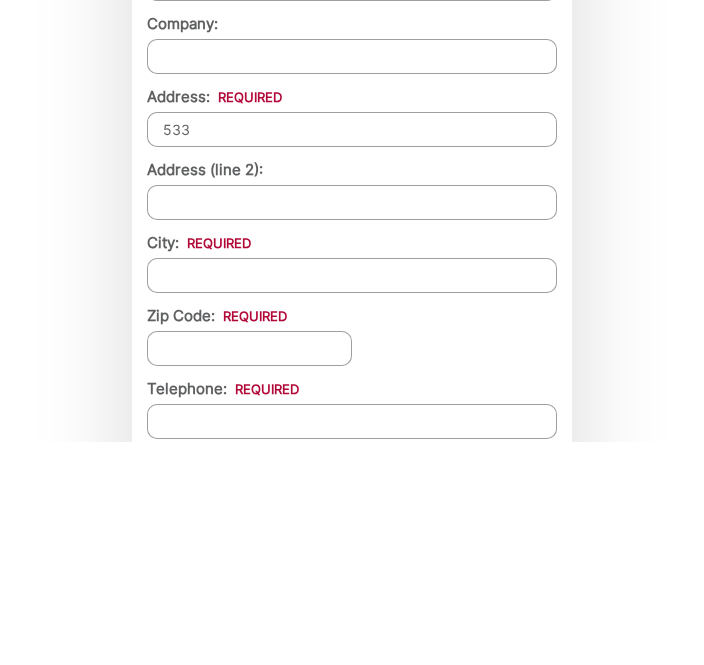 type on "Dewane Dr." 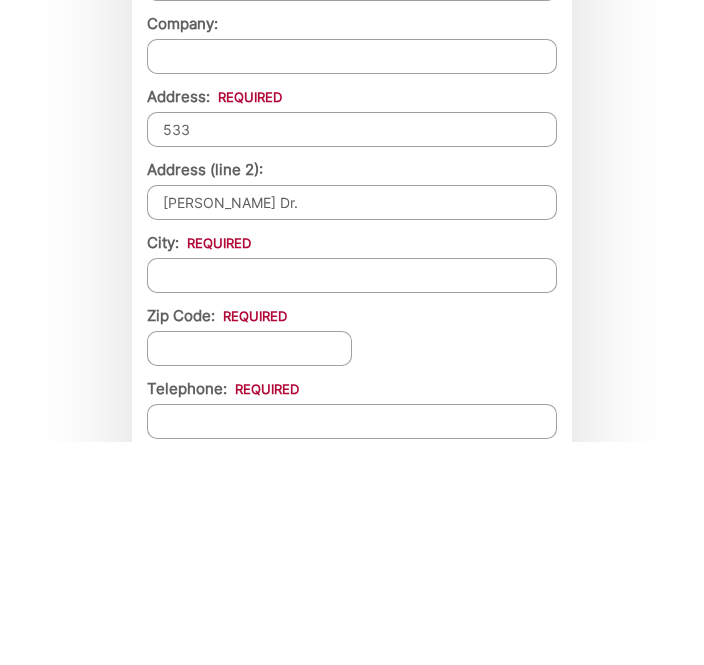 type on "El Cajon" 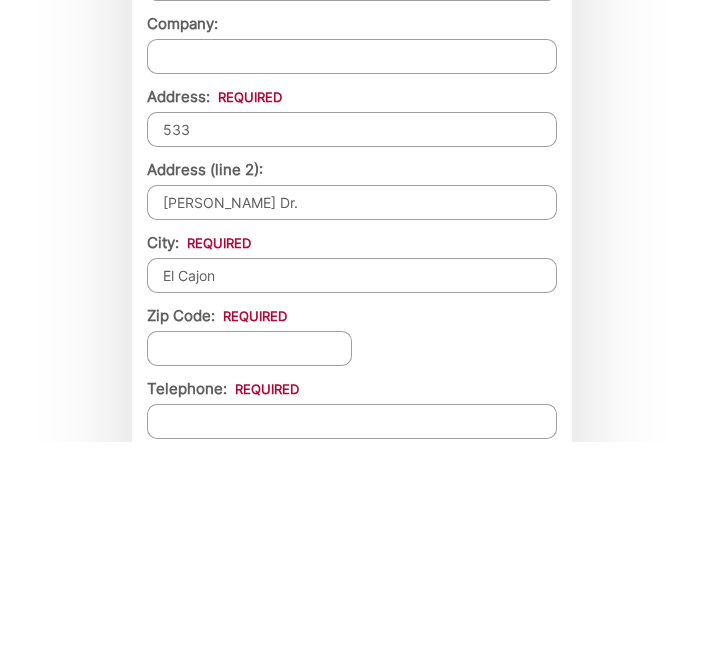 type on "92020" 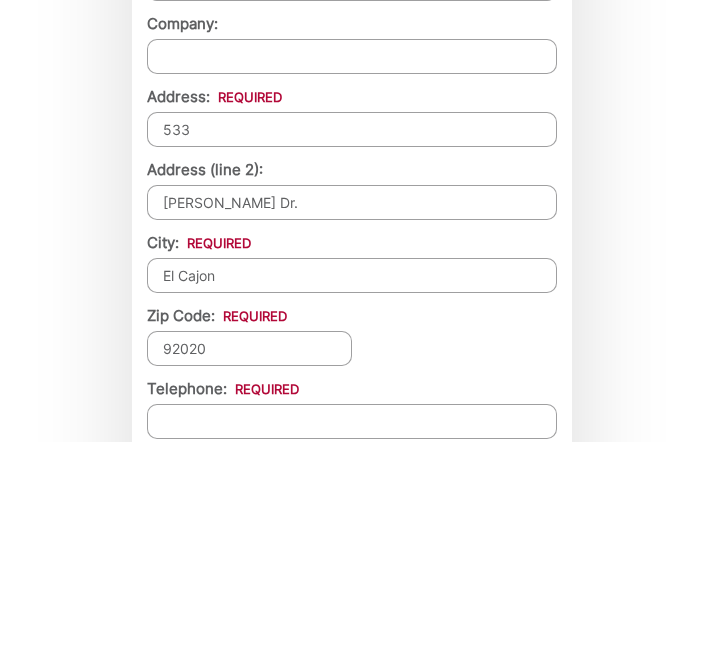 type on "(___) ___-____" 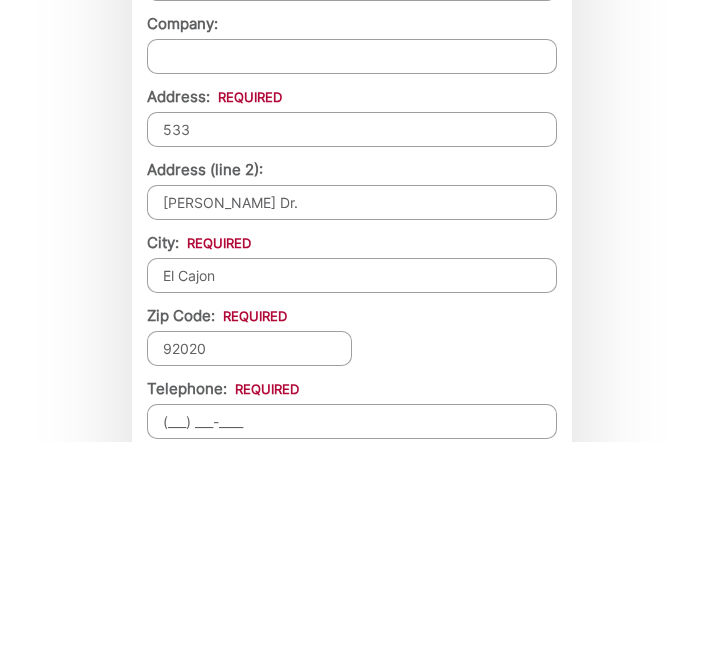 scroll, scrollTop: 2056, scrollLeft: 0, axis: vertical 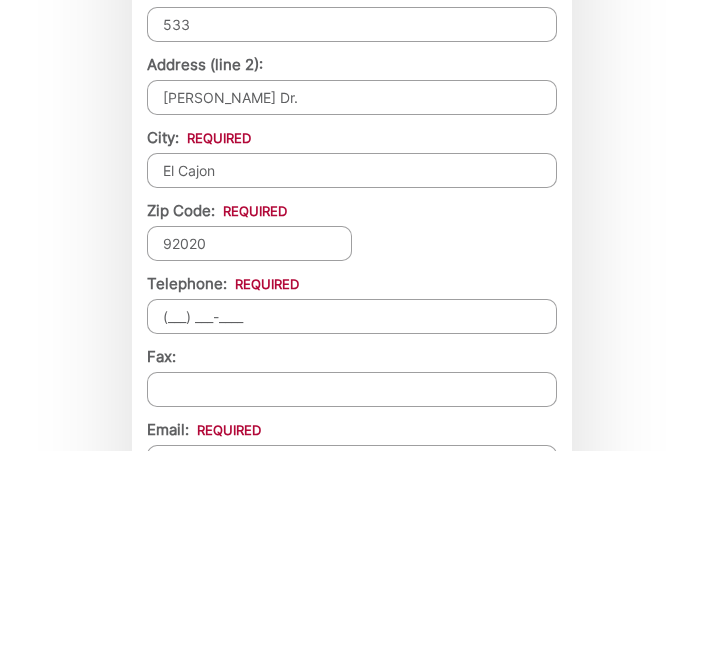 click on "Dewane Dr." at bounding box center (352, 311) 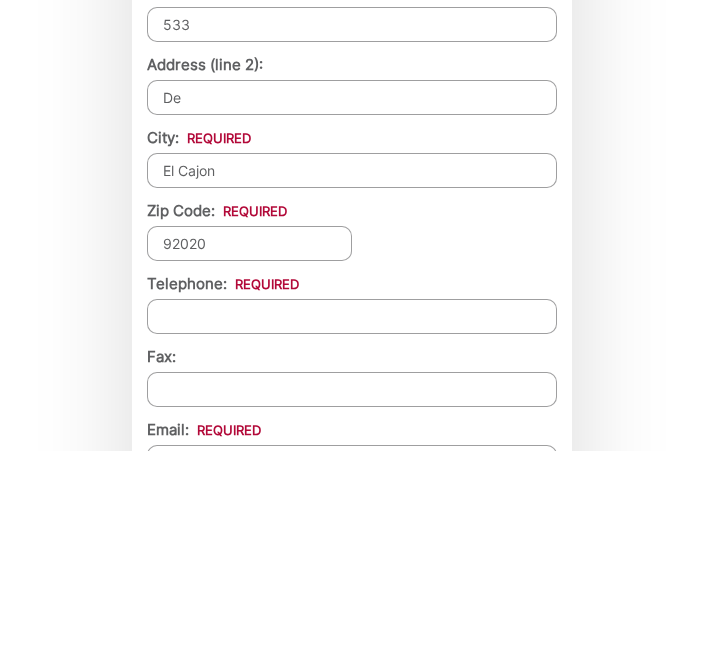 type on "D" 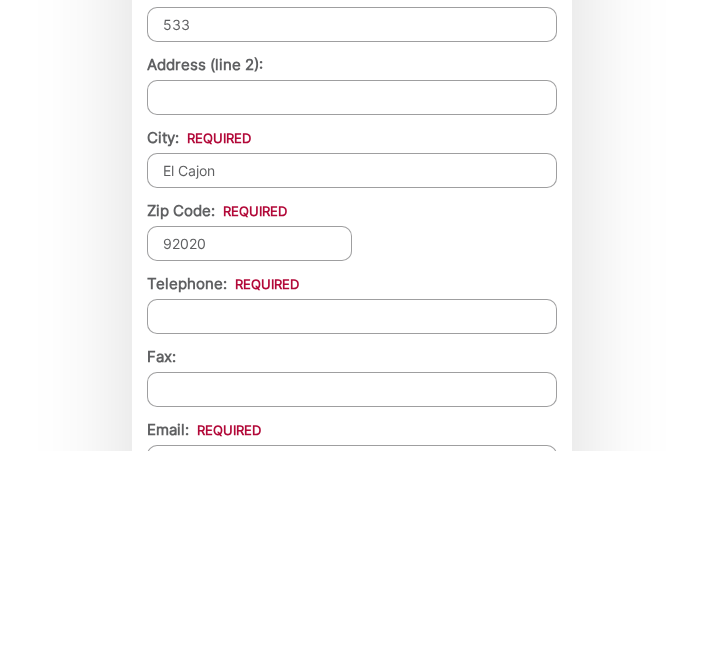 type 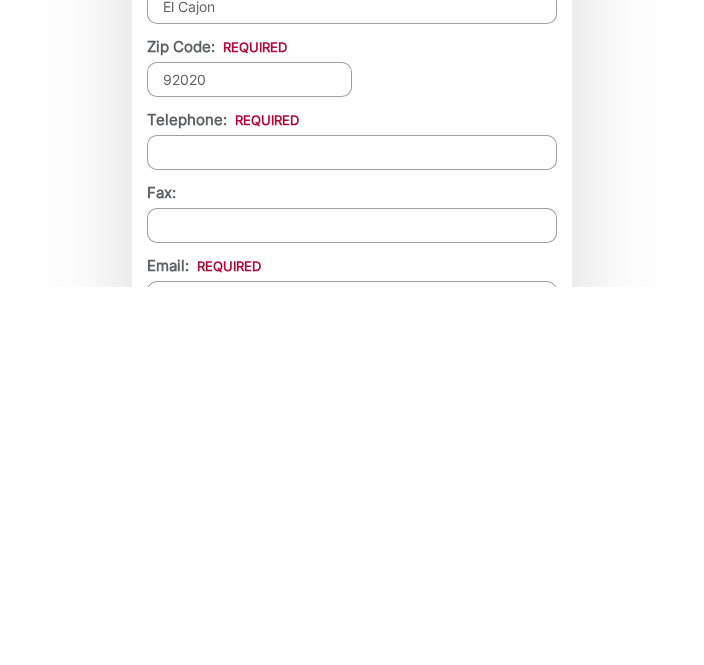 type on "533 Dewane Dr." 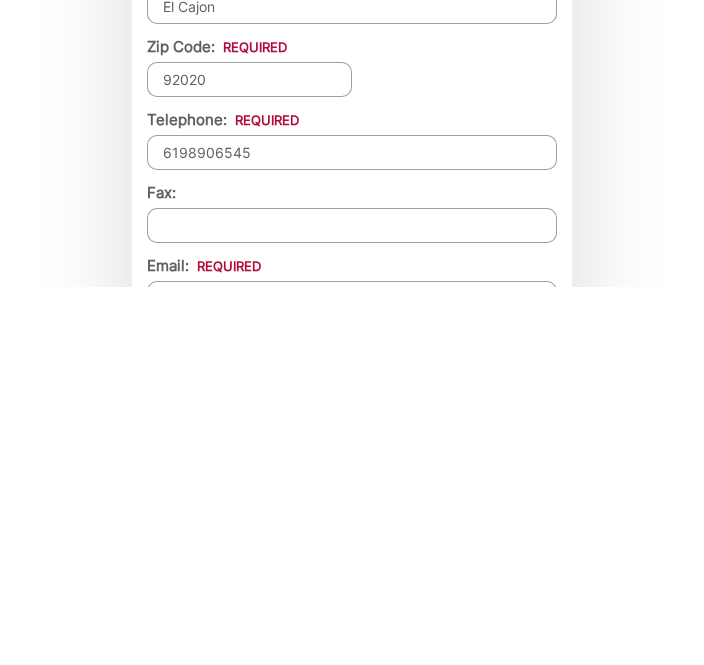 type on "(619) 890-6545" 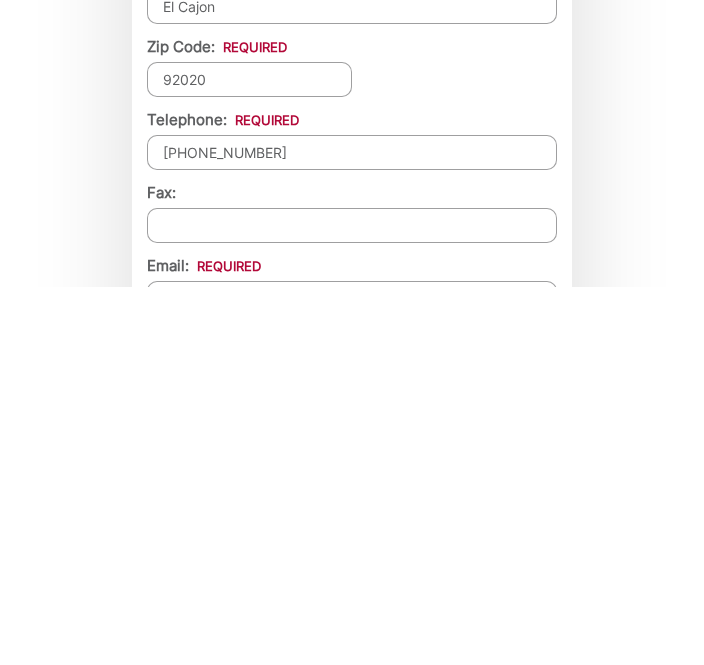 type on "(___) ___-____" 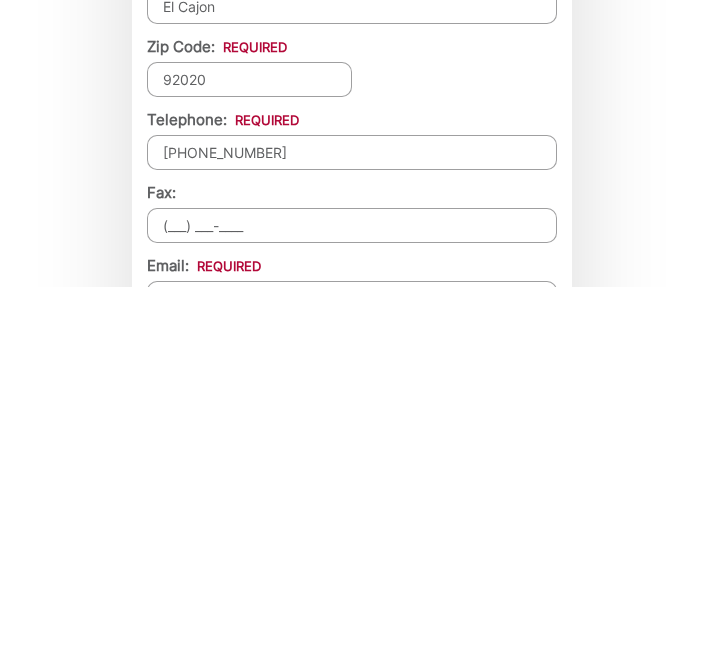 scroll, scrollTop: 2130, scrollLeft: 0, axis: vertical 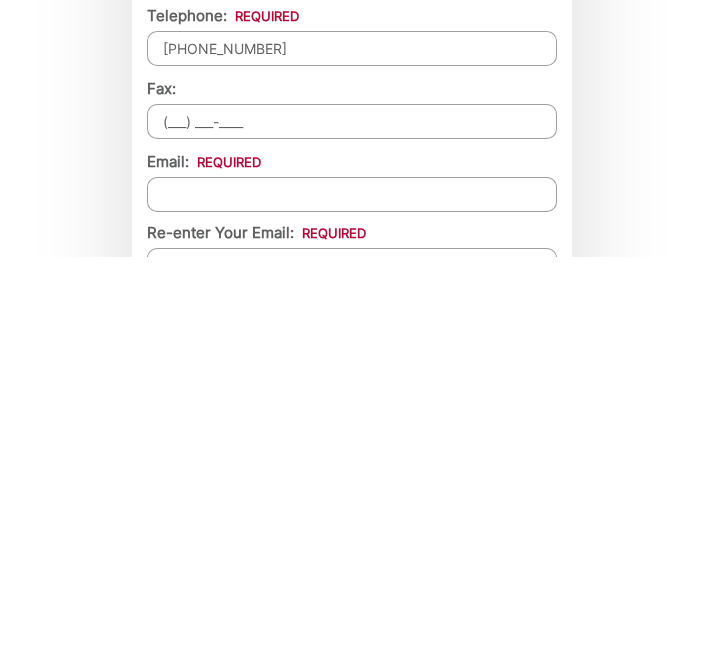 click on "Email *" at bounding box center (352, 602) 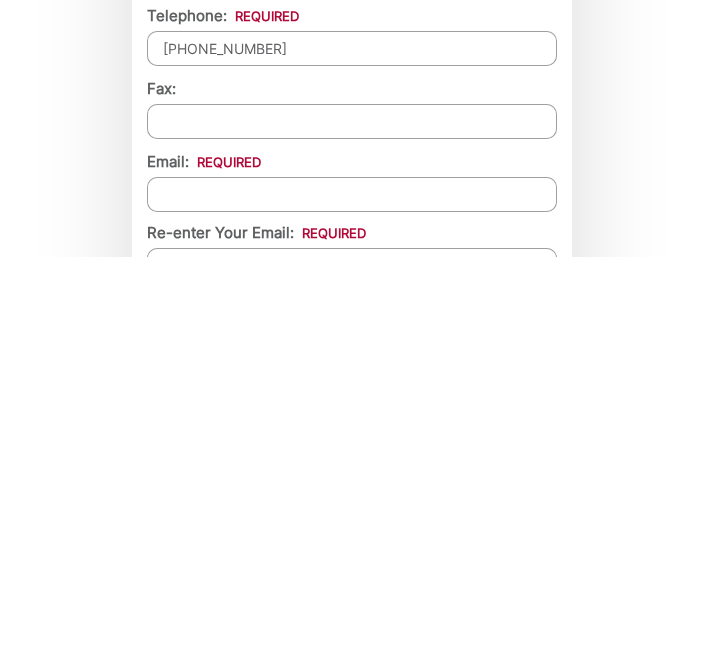 type on "calgal1karen@aol.com" 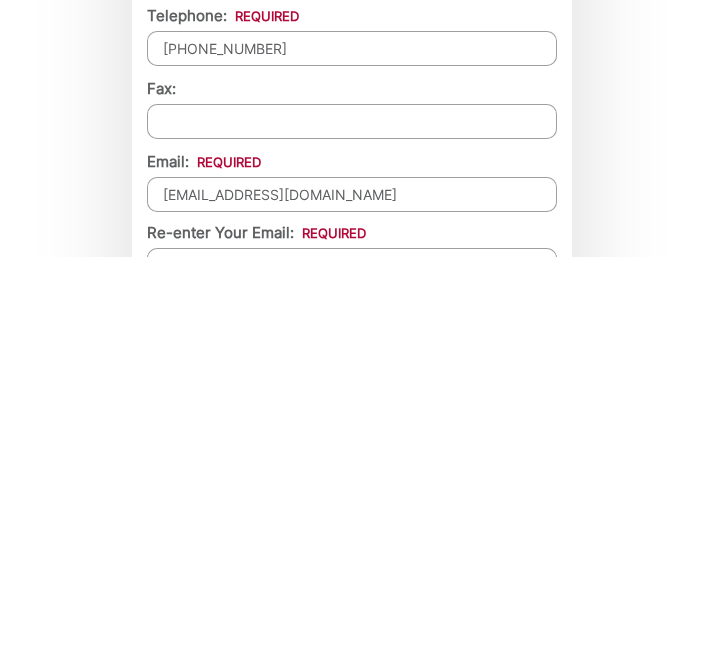 scroll, scrollTop: 2278, scrollLeft: 0, axis: vertical 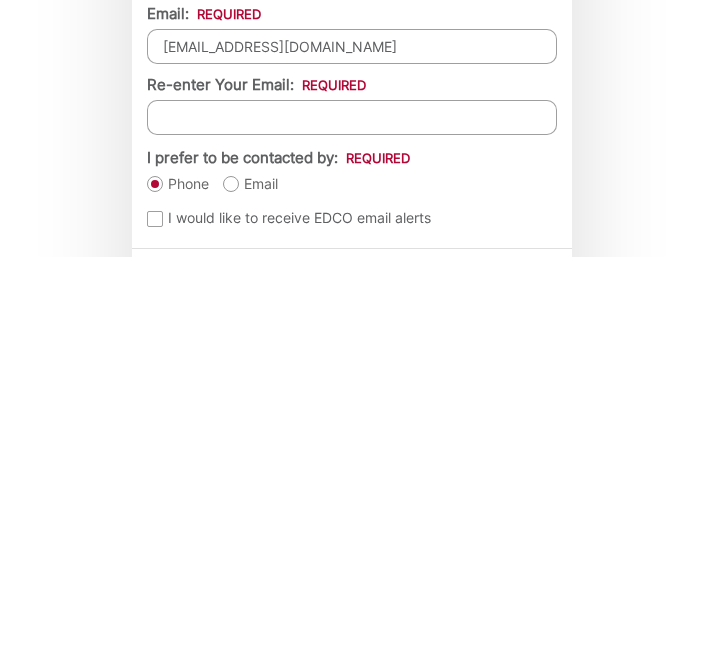 type on "calgal1karen@aol.com" 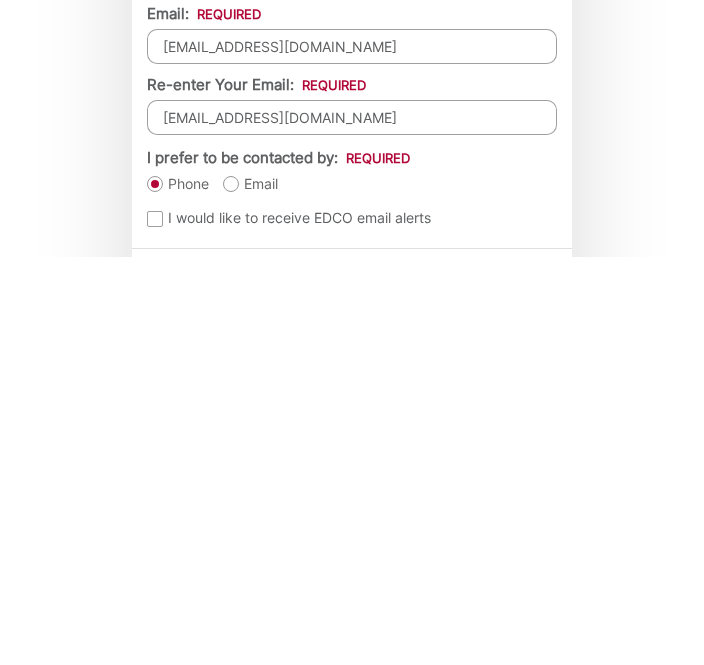 scroll, scrollTop: 2687, scrollLeft: 0, axis: vertical 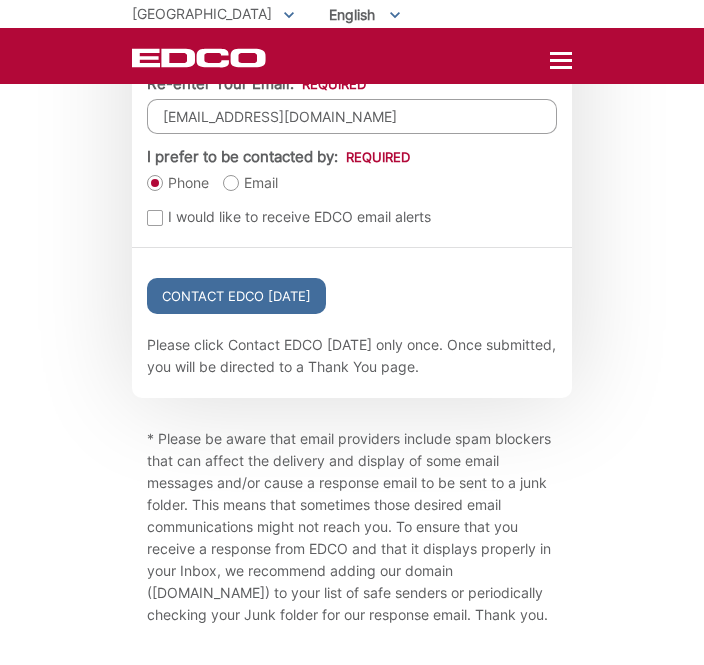click on "Email" at bounding box center [250, 183] 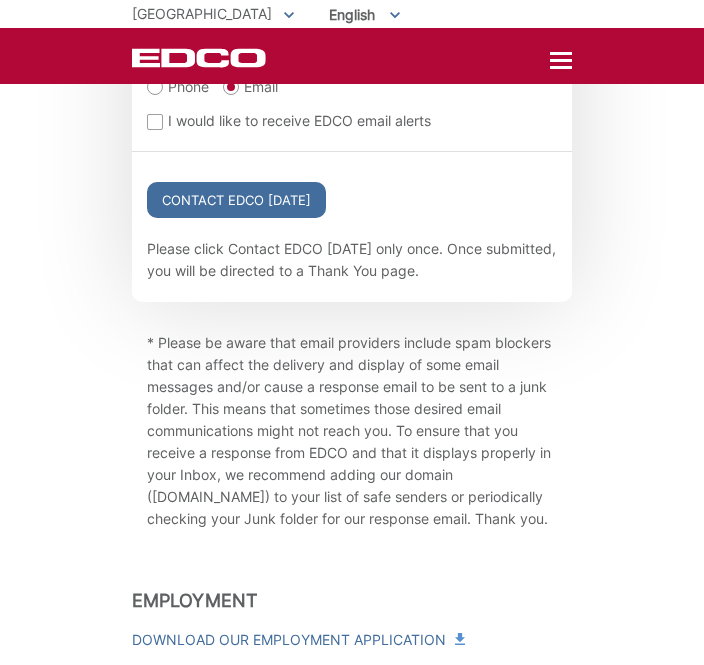 scroll, scrollTop: 2788, scrollLeft: 0, axis: vertical 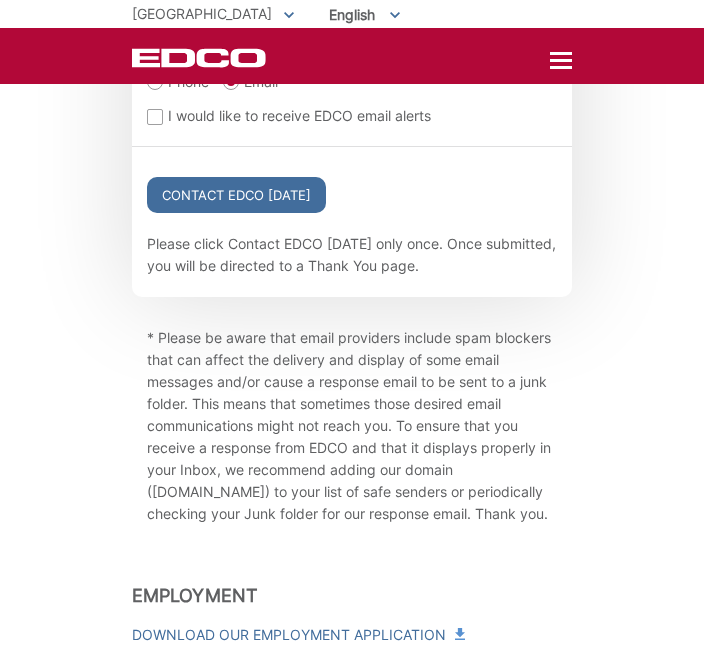click on "Contact EDCO Today" at bounding box center [236, 195] 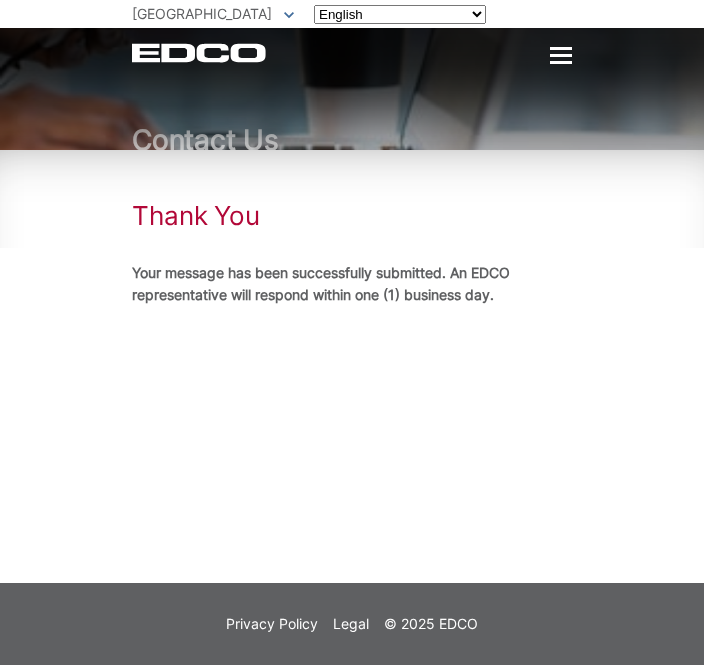 scroll, scrollTop: 0, scrollLeft: 0, axis: both 